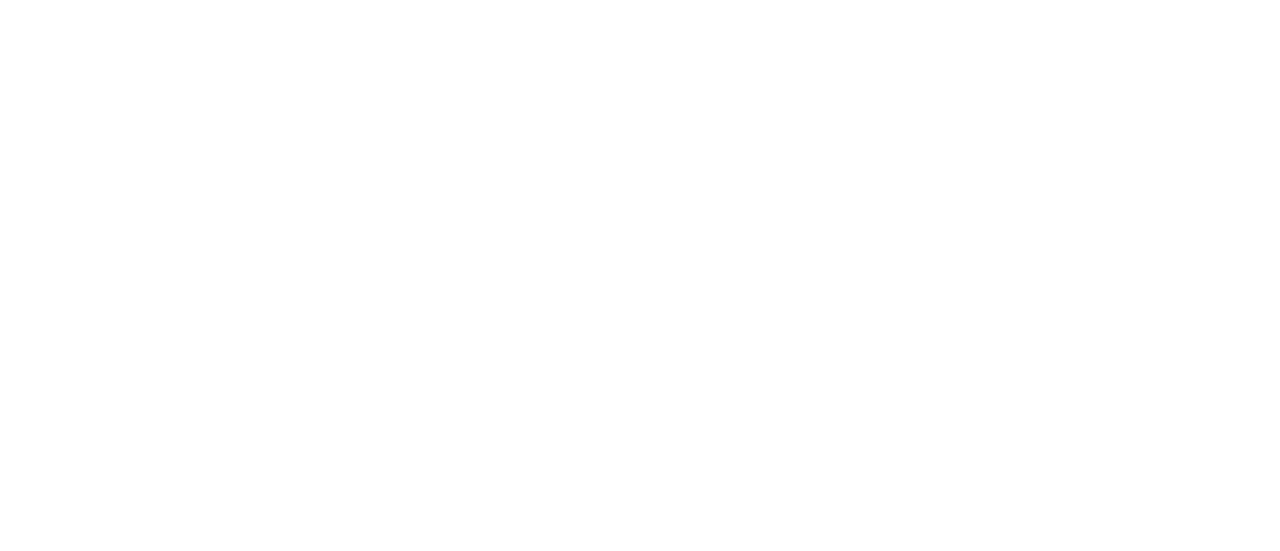 scroll, scrollTop: 0, scrollLeft: 0, axis: both 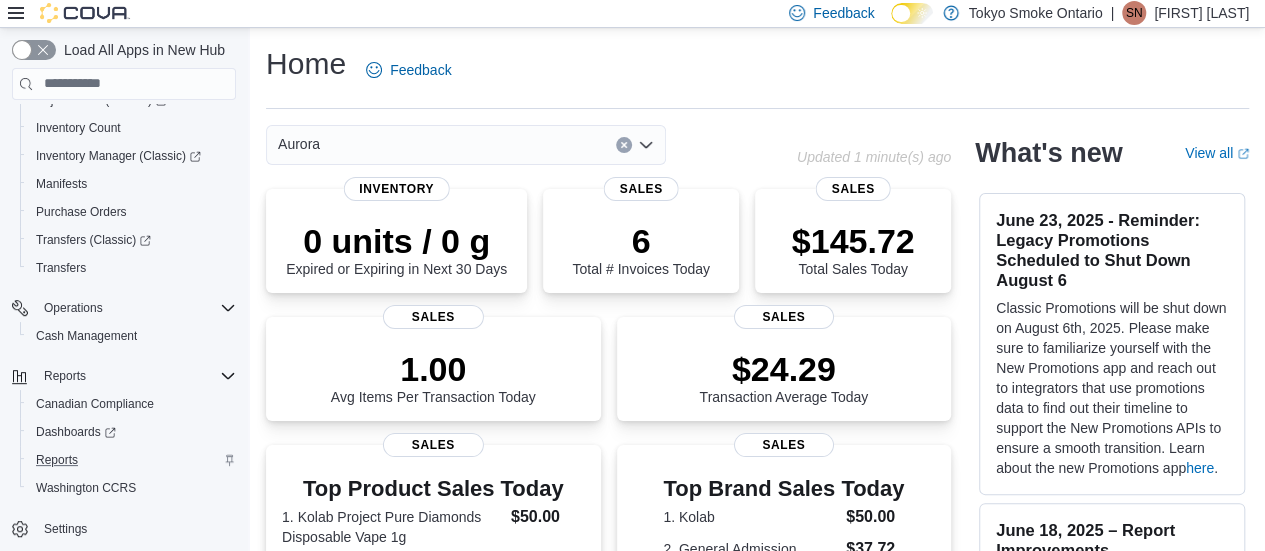 click on "Reports" at bounding box center (132, 460) 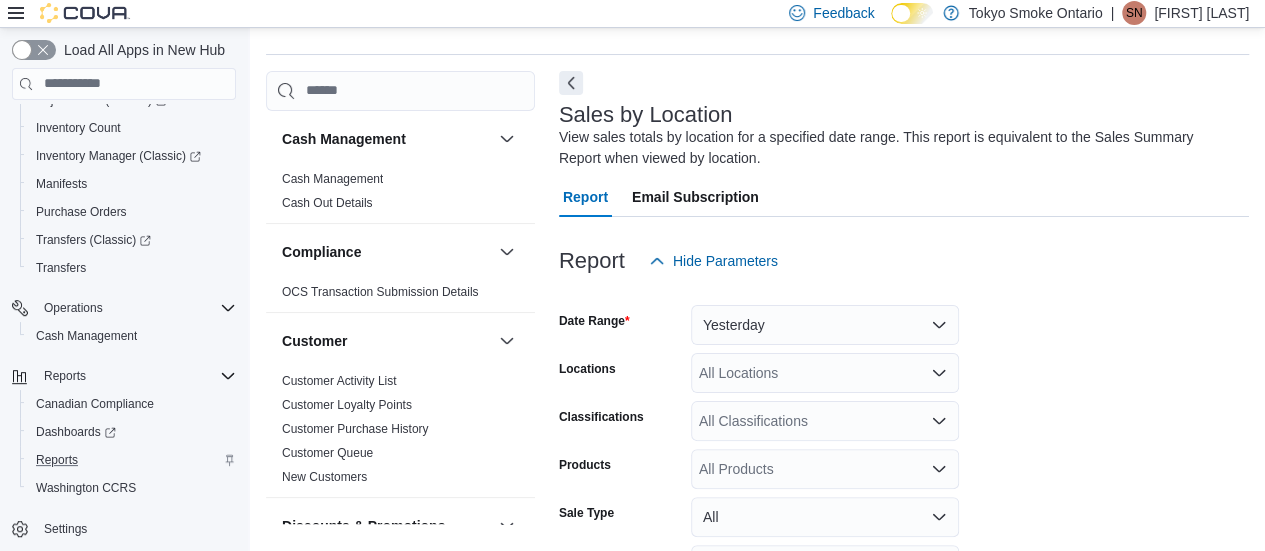 scroll, scrollTop: 67, scrollLeft: 0, axis: vertical 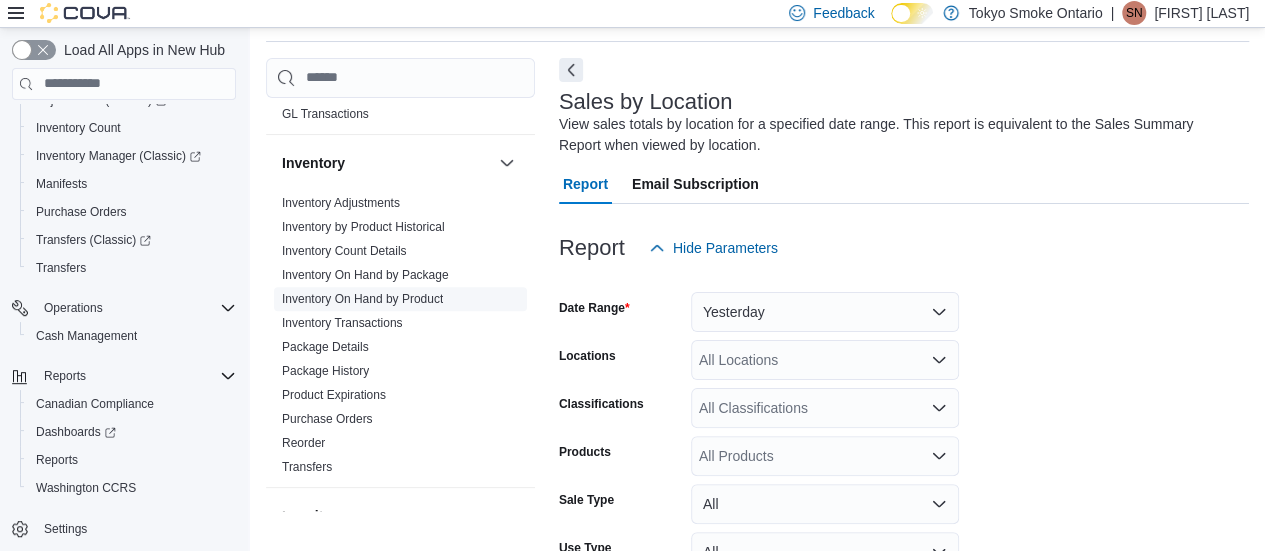 click on "Inventory On Hand by Product" at bounding box center (362, 299) 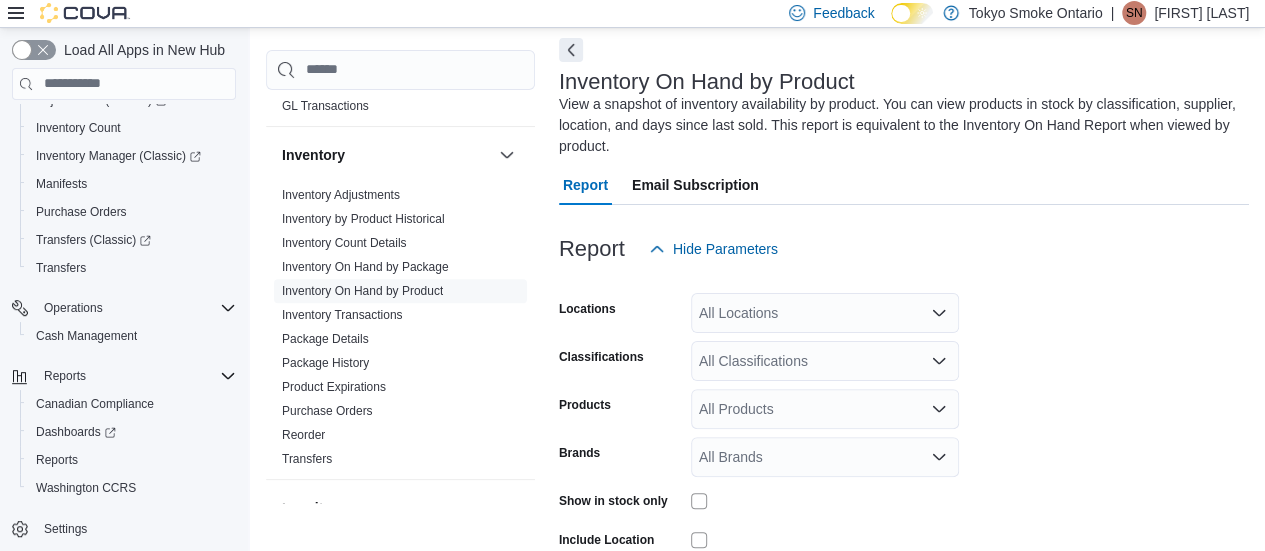scroll, scrollTop: 88, scrollLeft: 0, axis: vertical 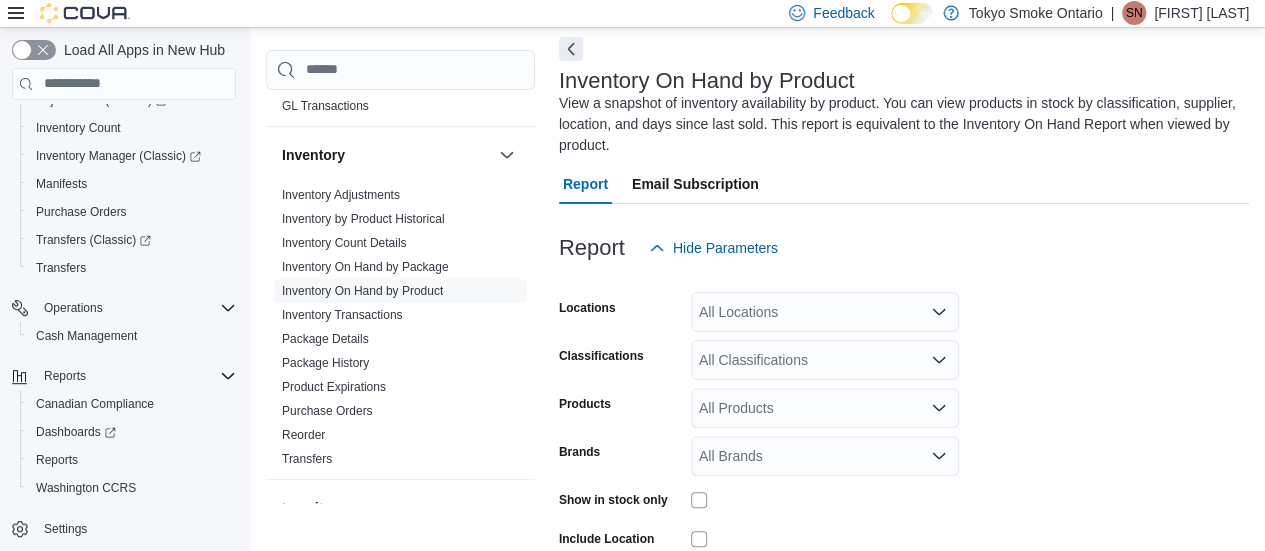 click on "All Locations" at bounding box center (825, 312) 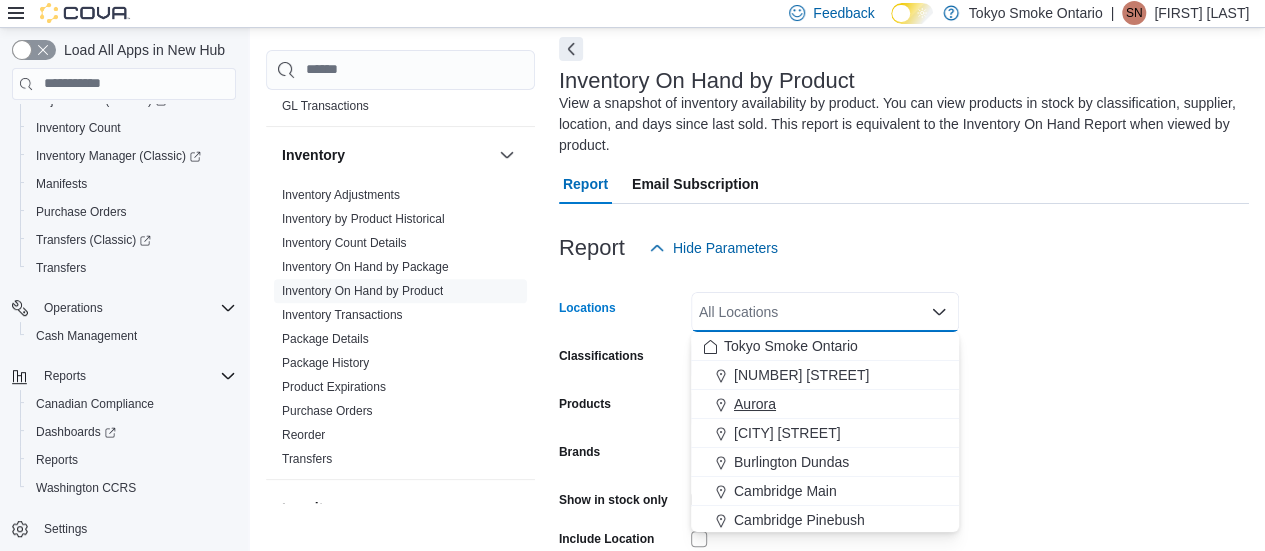 click on "Aurora" at bounding box center [755, 404] 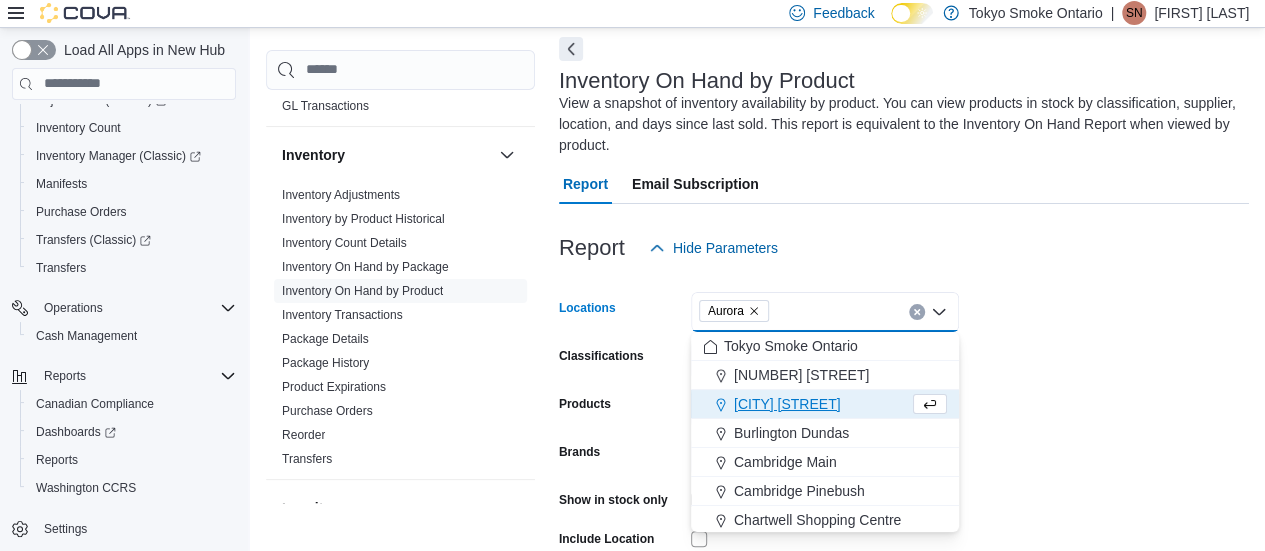 click on "Products" at bounding box center (621, 408) 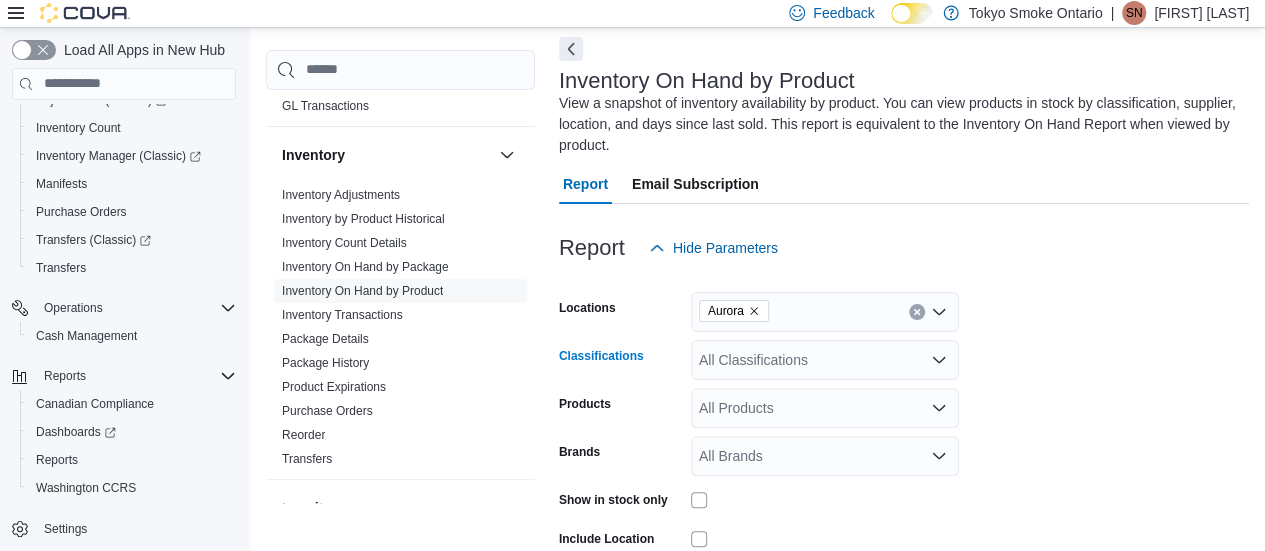 click on "All Classifications" at bounding box center (825, 360) 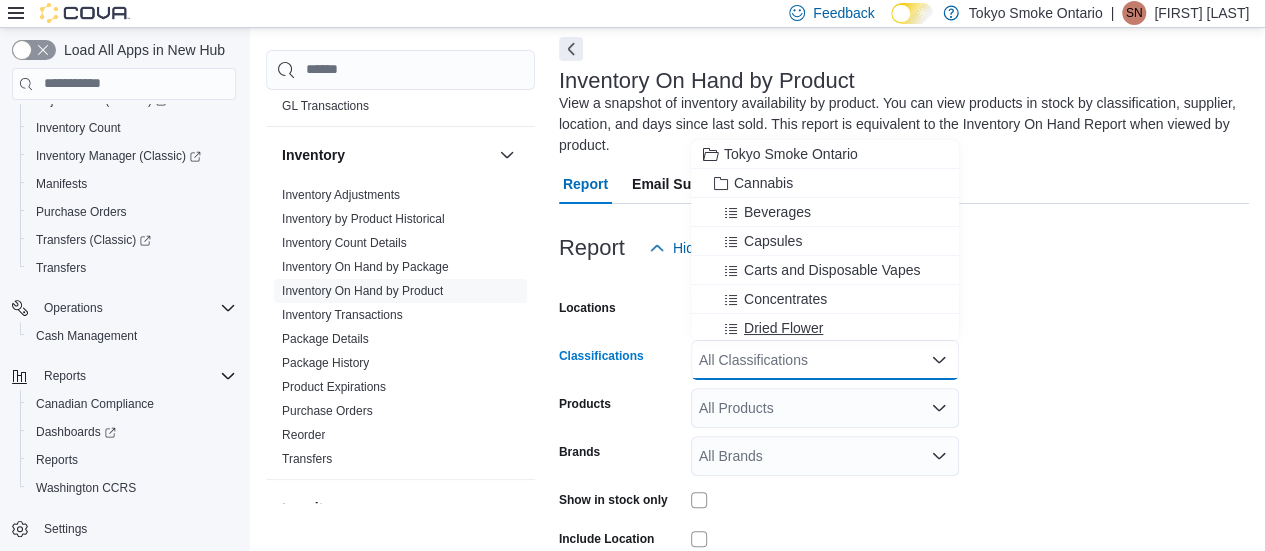 click on "Dried Flower" at bounding box center (783, 328) 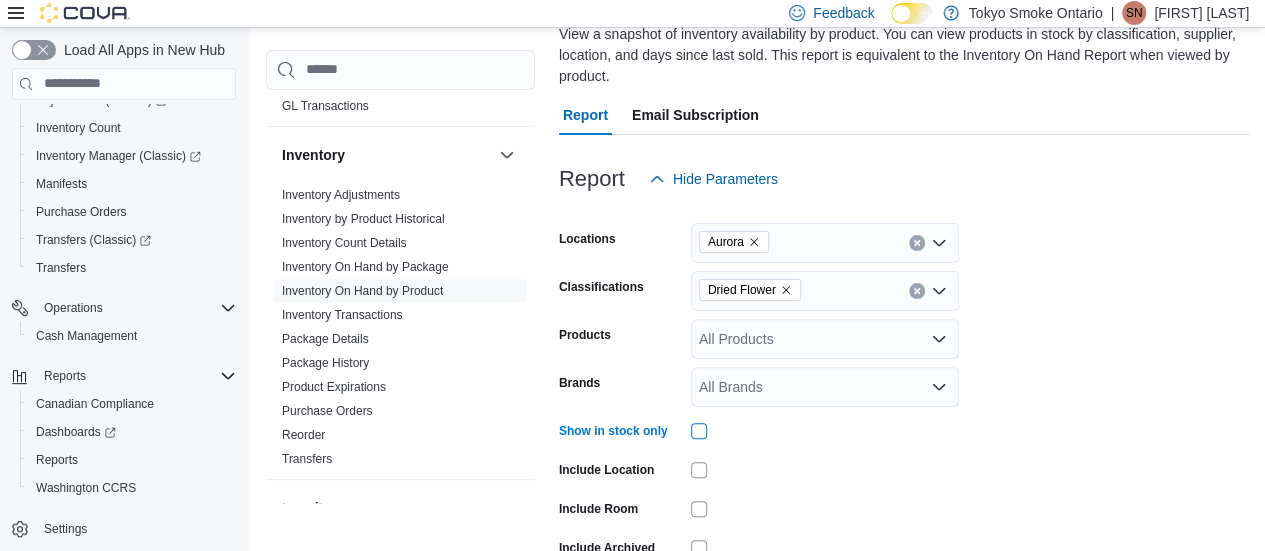 scroll, scrollTop: 188, scrollLeft: 0, axis: vertical 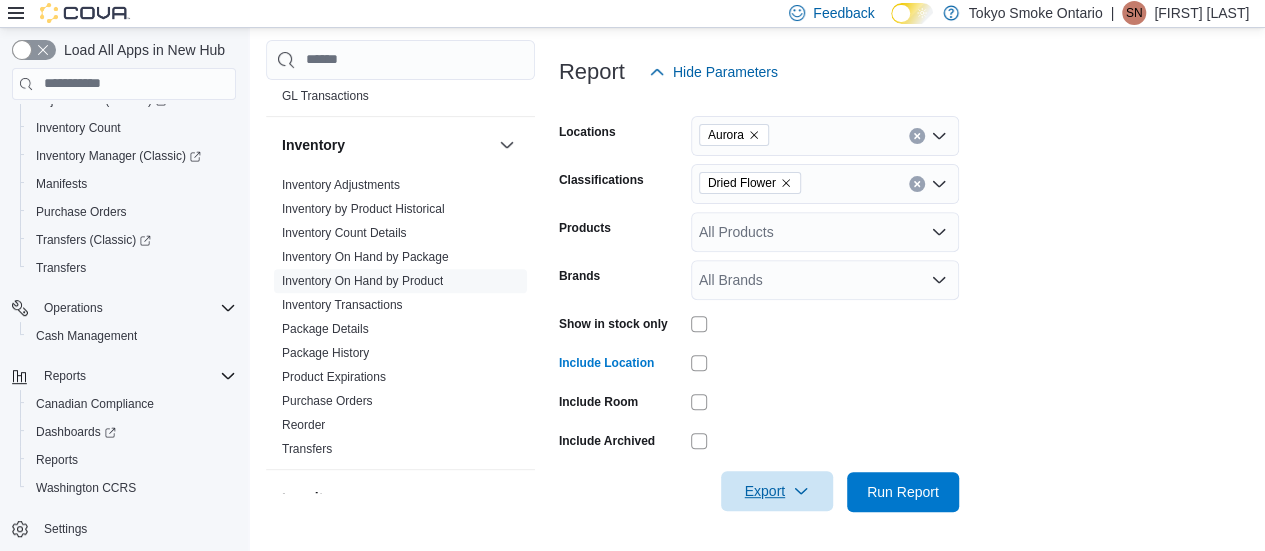 click on "Export" at bounding box center [777, 491] 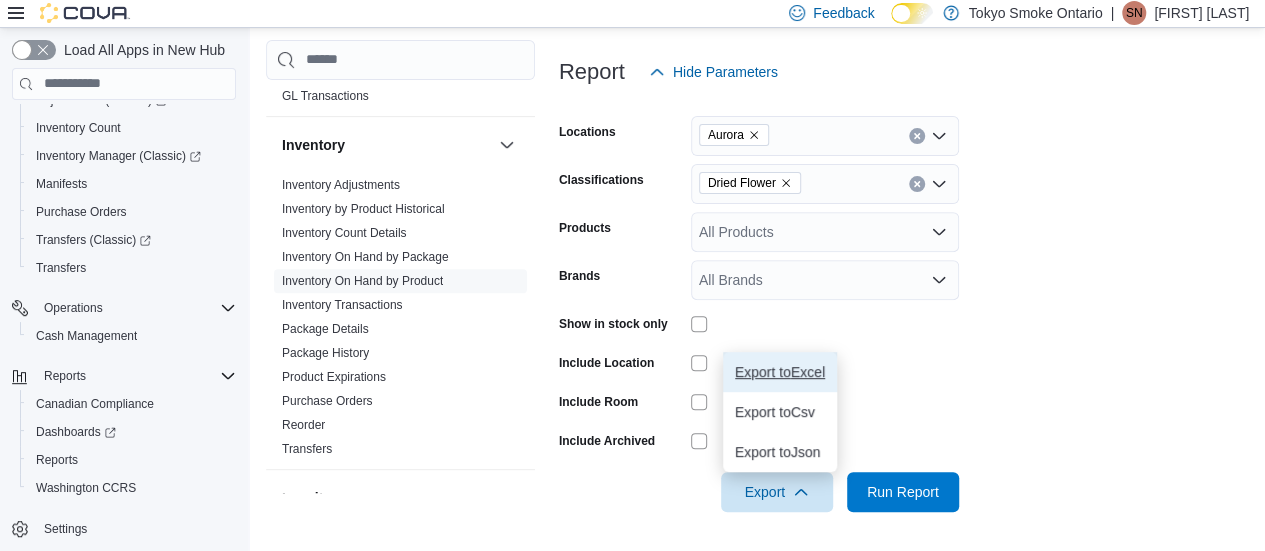 click on "Export to  Excel" at bounding box center (780, 372) 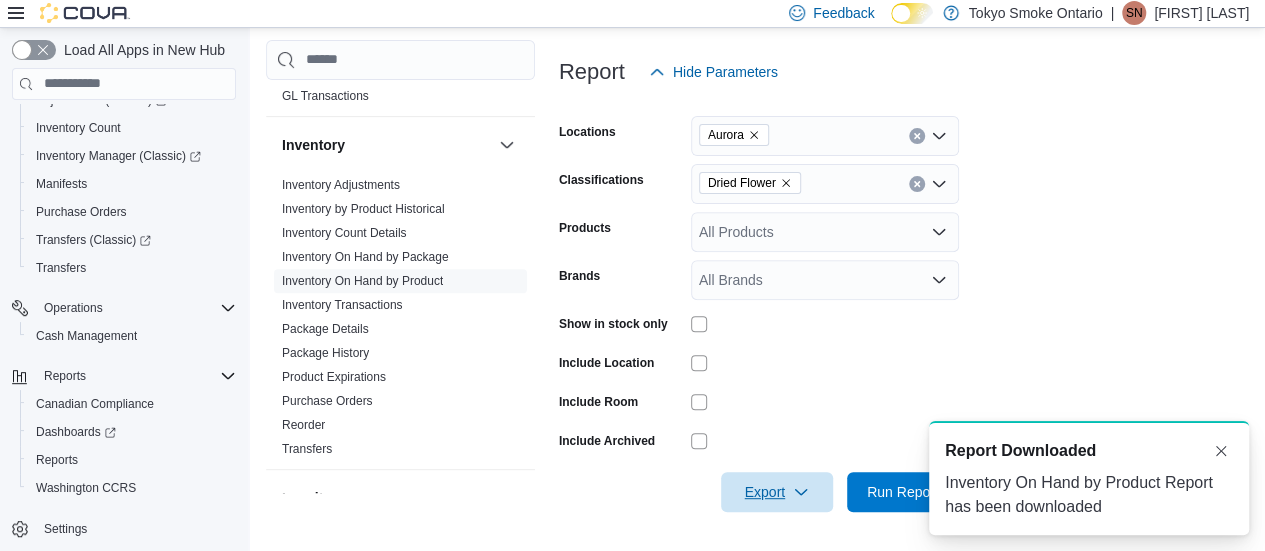 scroll, scrollTop: 0, scrollLeft: 0, axis: both 